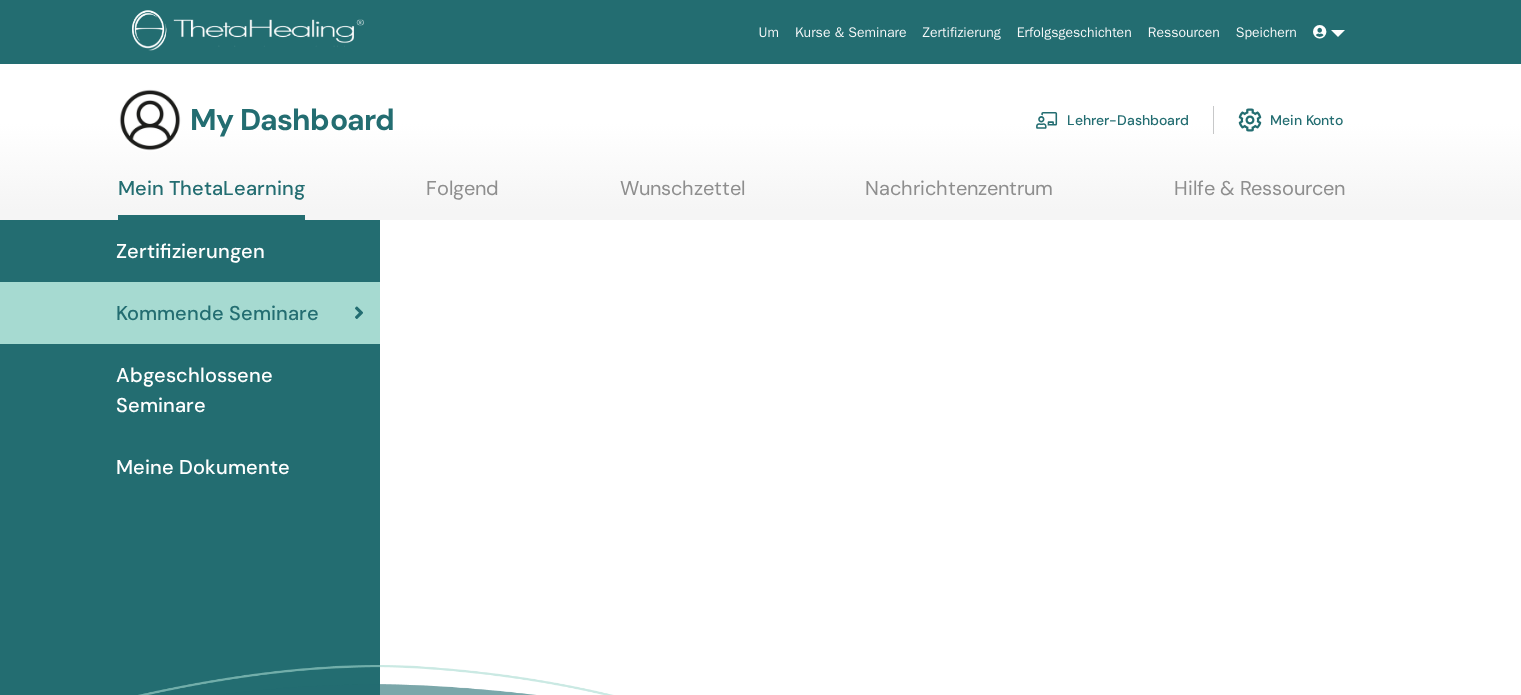 scroll, scrollTop: 0, scrollLeft: 0, axis: both 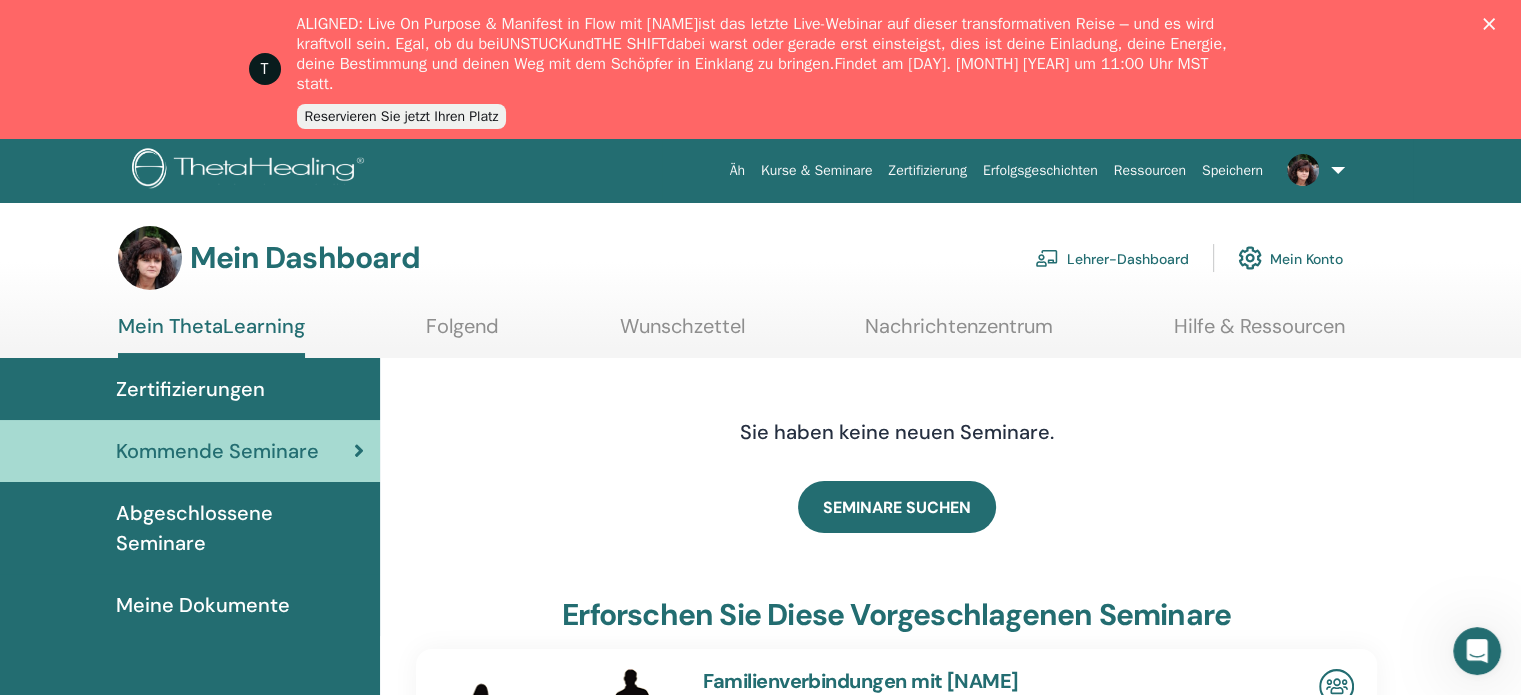 click on "Kurse & Seminare" at bounding box center (817, 170) 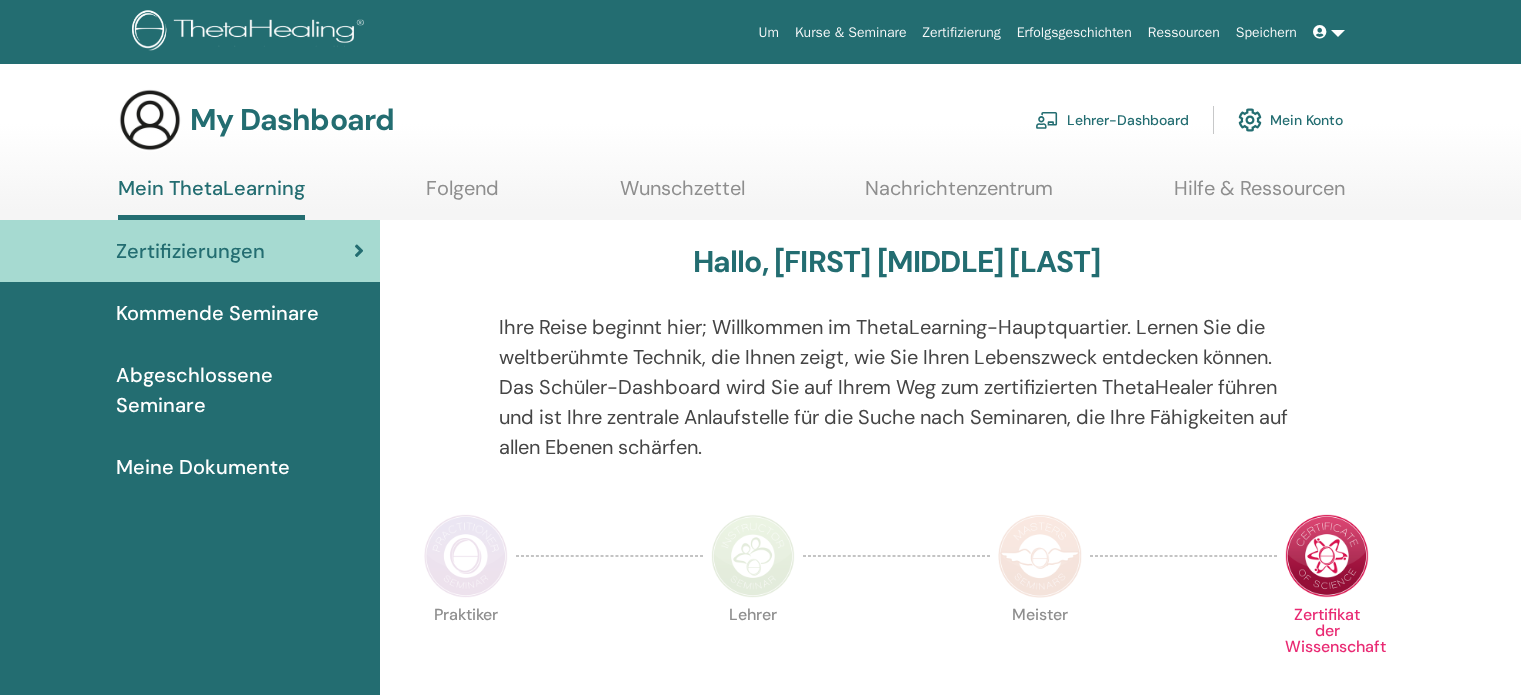 scroll, scrollTop: 0, scrollLeft: 0, axis: both 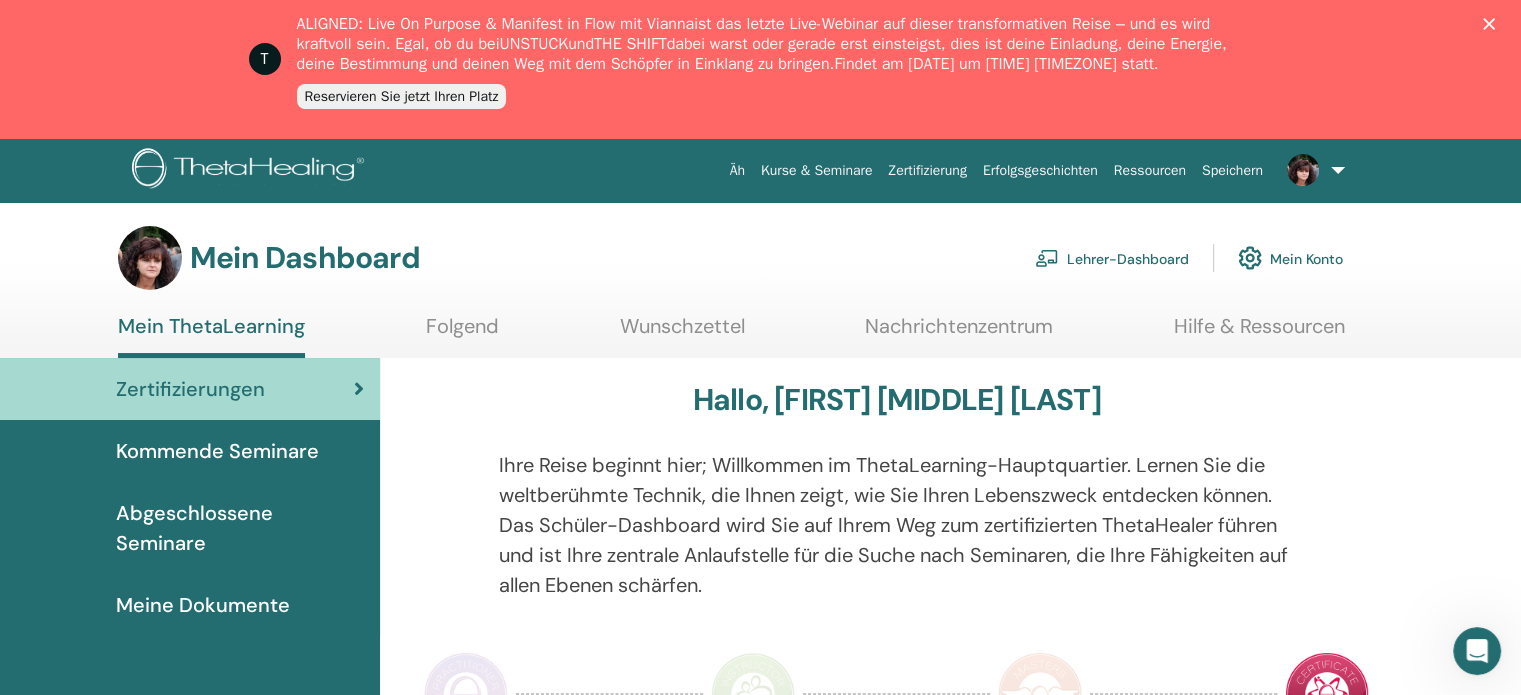 click on "Lehrer-Dashboard" at bounding box center [1128, 259] 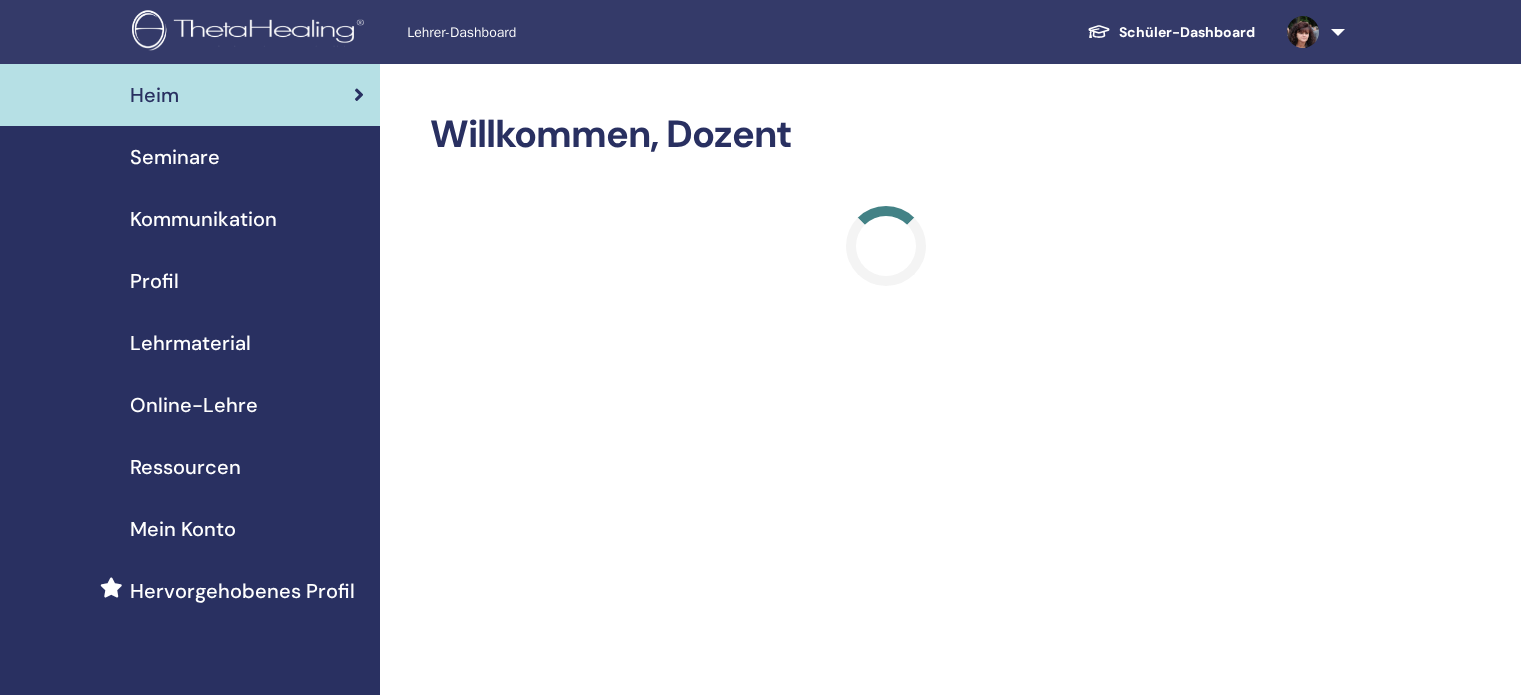 scroll, scrollTop: 0, scrollLeft: 0, axis: both 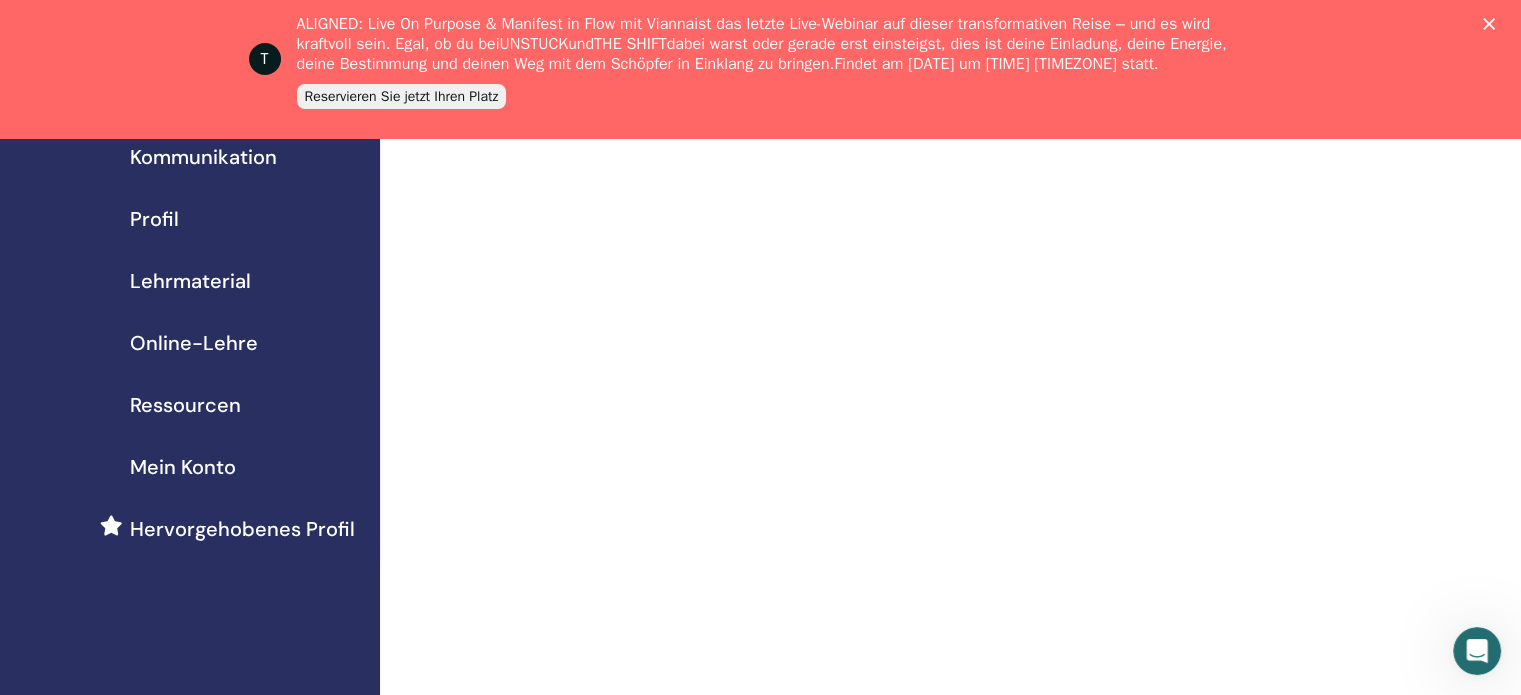 click on "Online-Lehre" at bounding box center [194, 343] 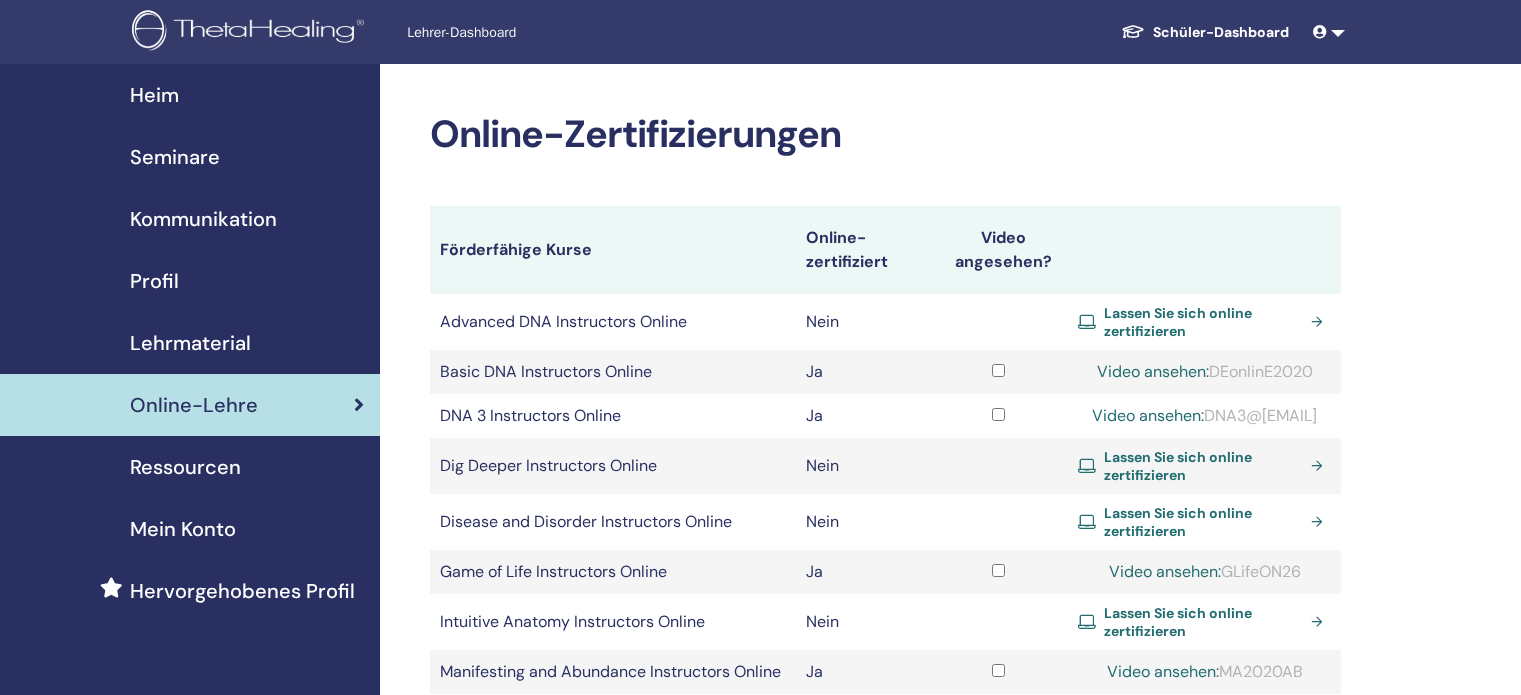 scroll, scrollTop: 0, scrollLeft: 0, axis: both 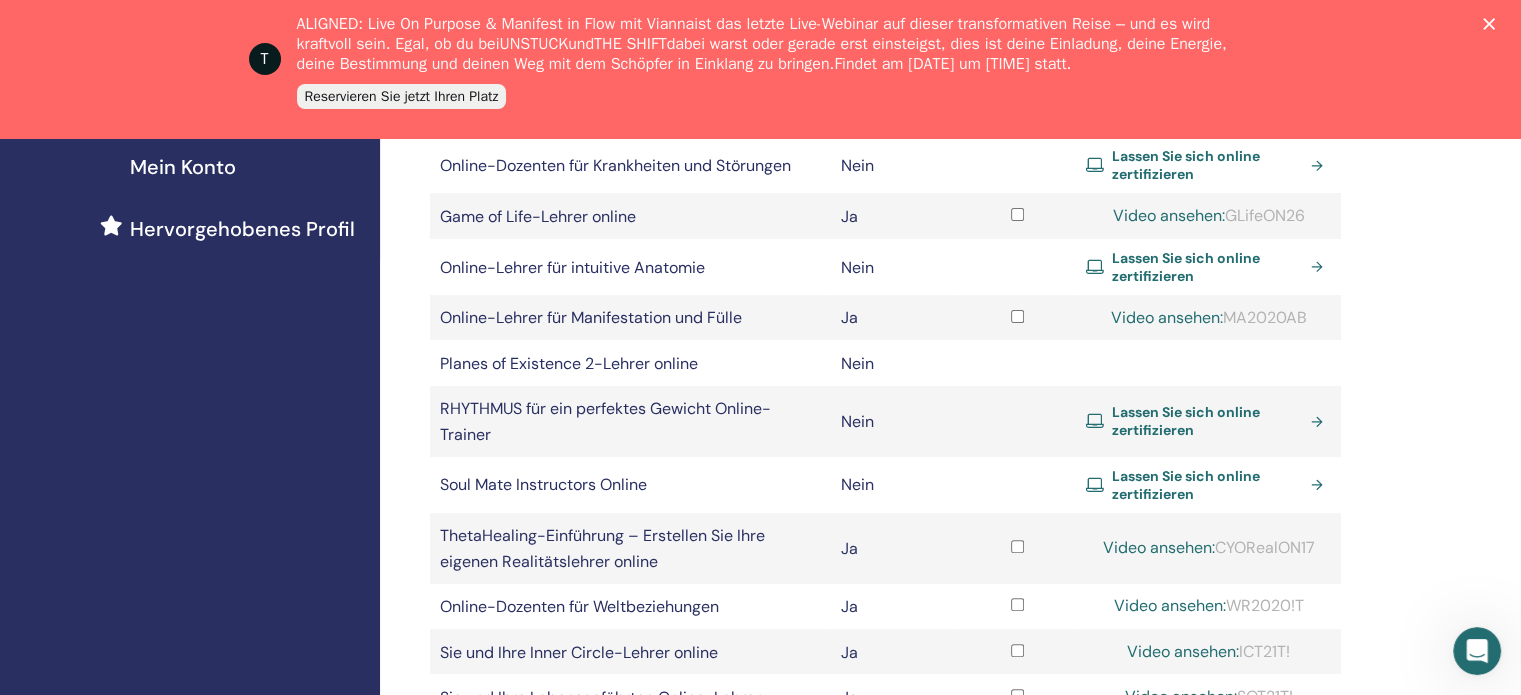 click on "Lassen Sie sich online zertifizieren" at bounding box center [1208, 485] 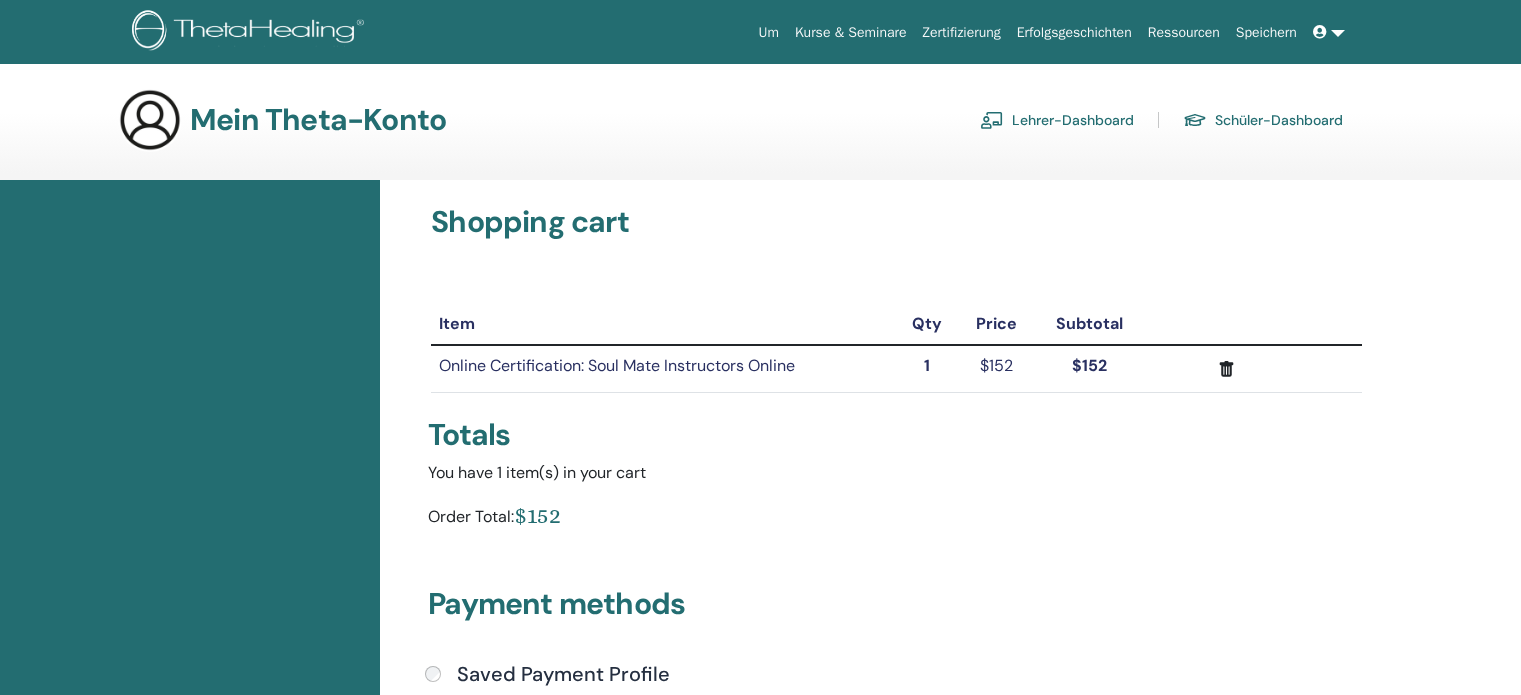 scroll, scrollTop: 0, scrollLeft: 0, axis: both 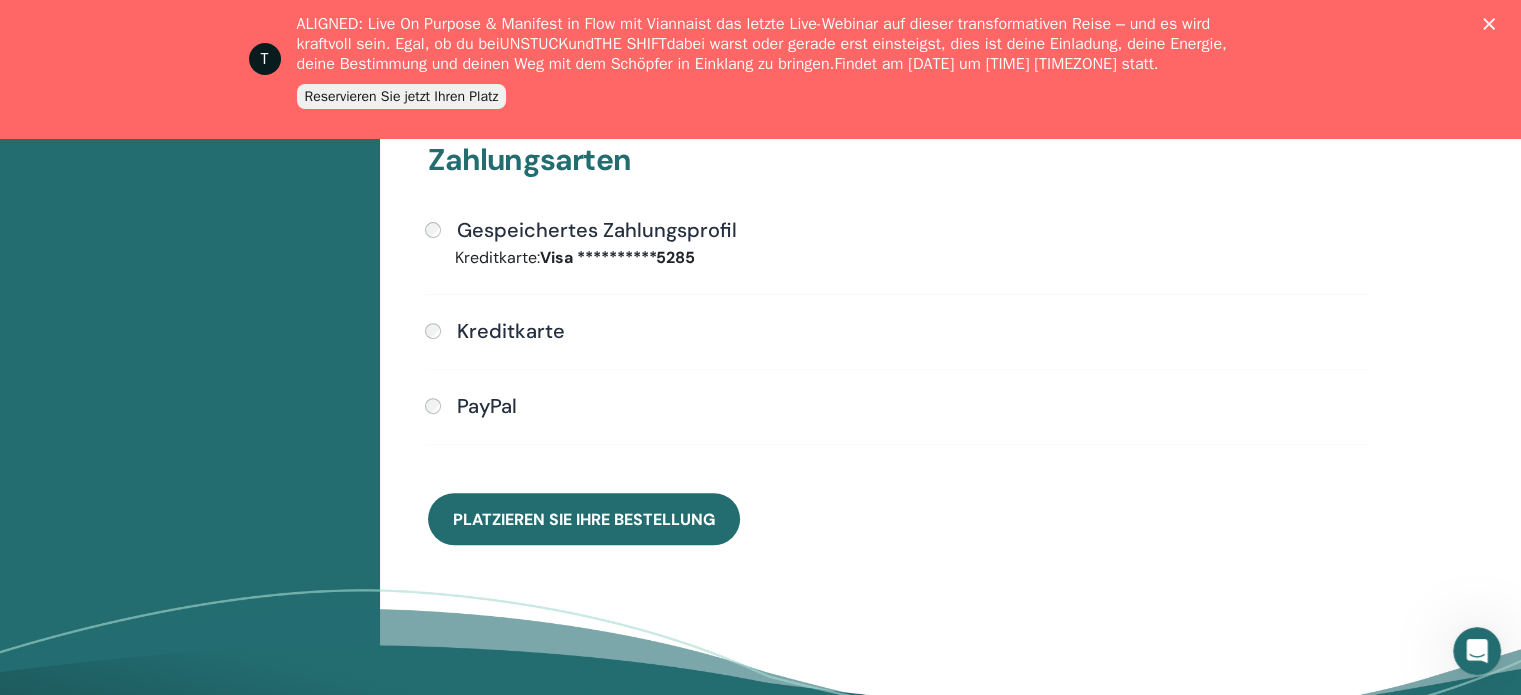 click on "Platzieren Sie Ihre Bestellung" at bounding box center [584, 519] 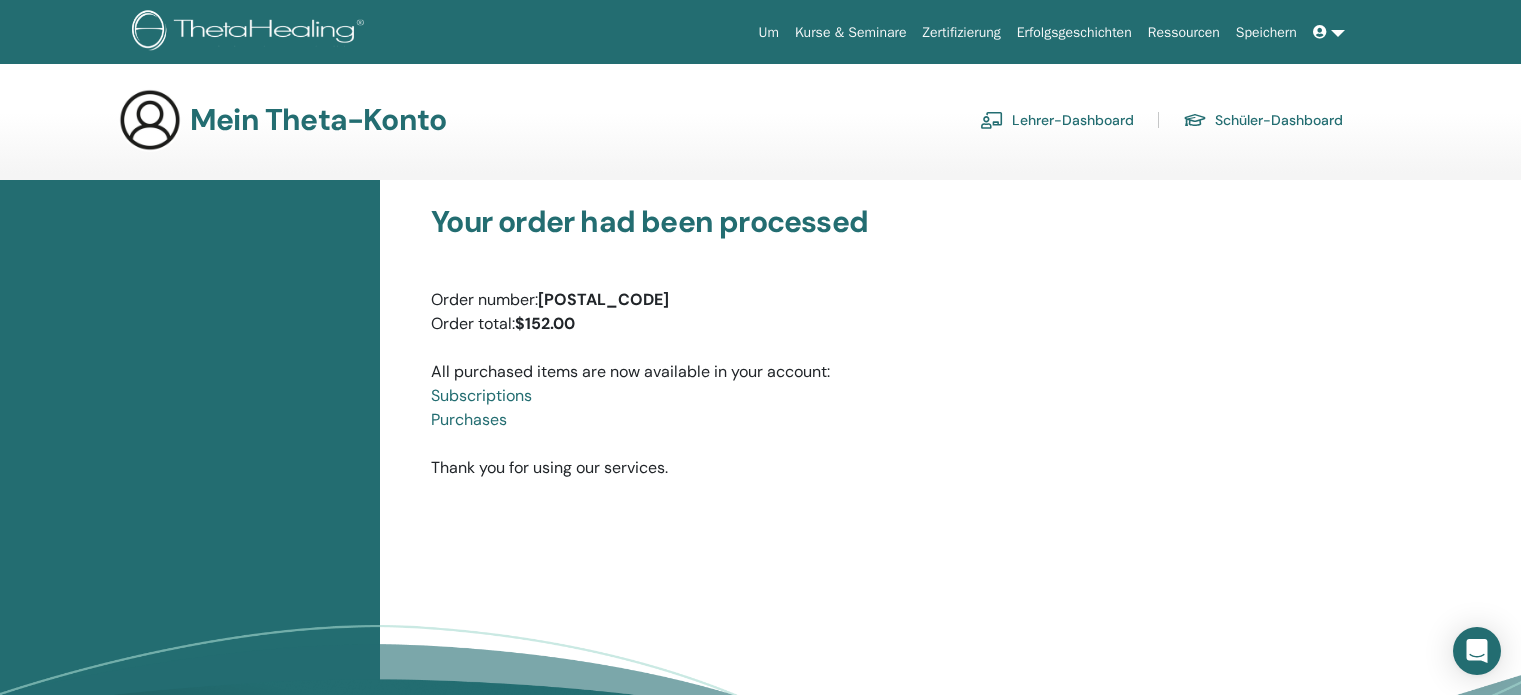 scroll, scrollTop: 0, scrollLeft: 0, axis: both 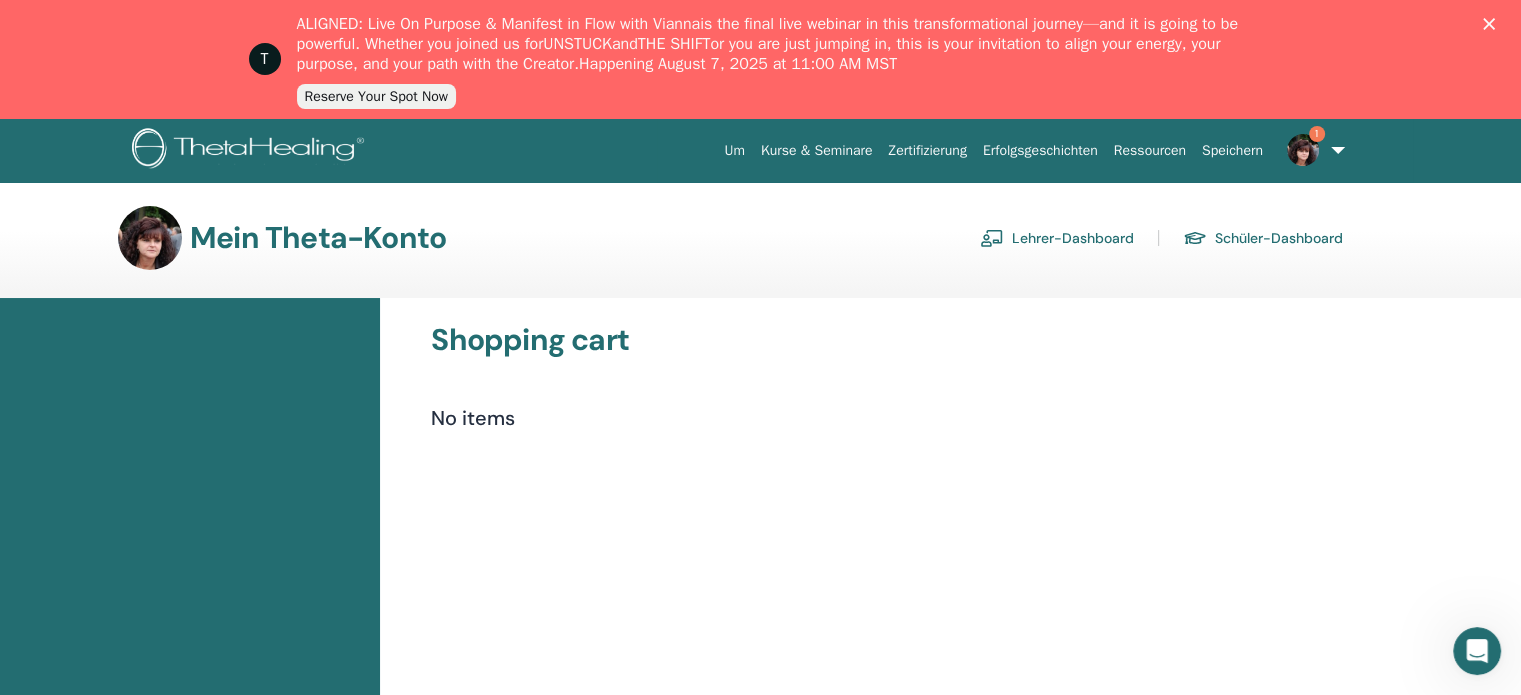 click on "Lehrer-Dashboard" at bounding box center (1057, 238) 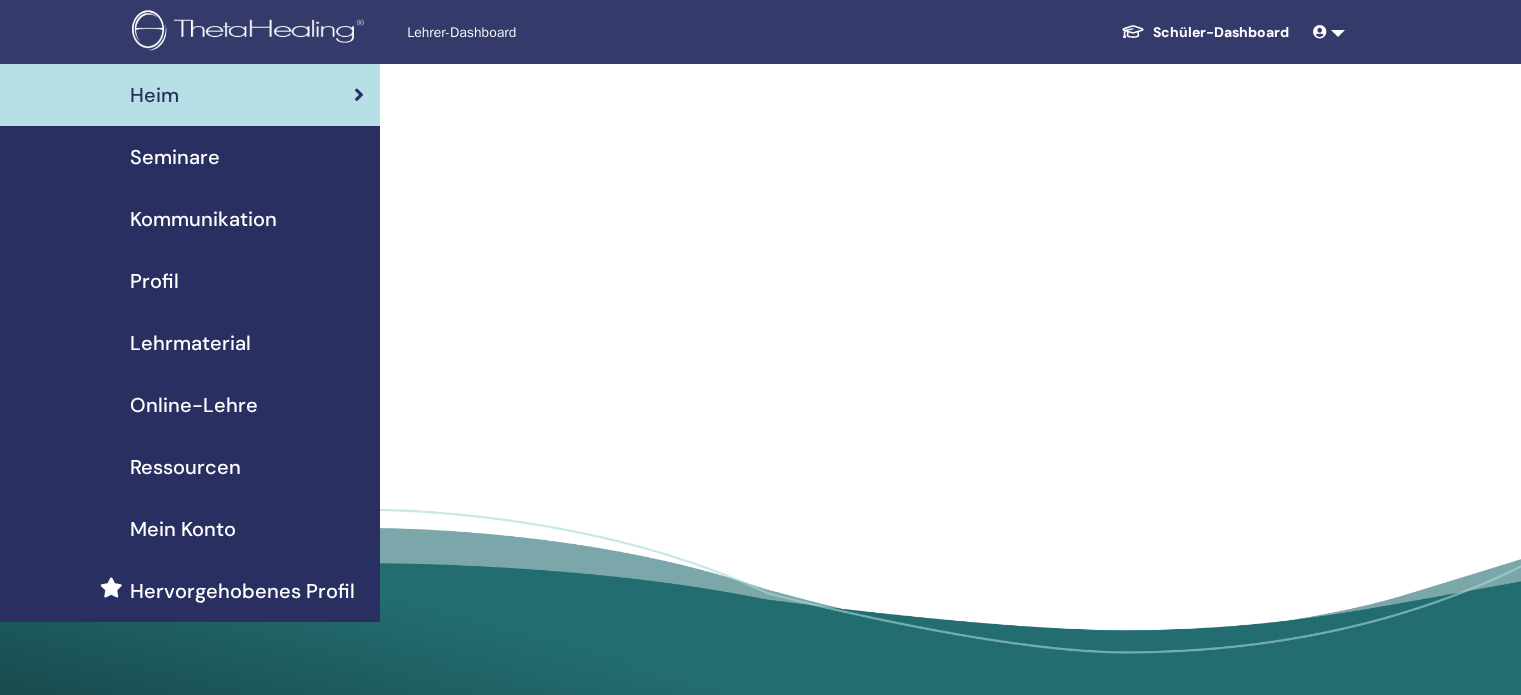 scroll, scrollTop: 0, scrollLeft: 0, axis: both 